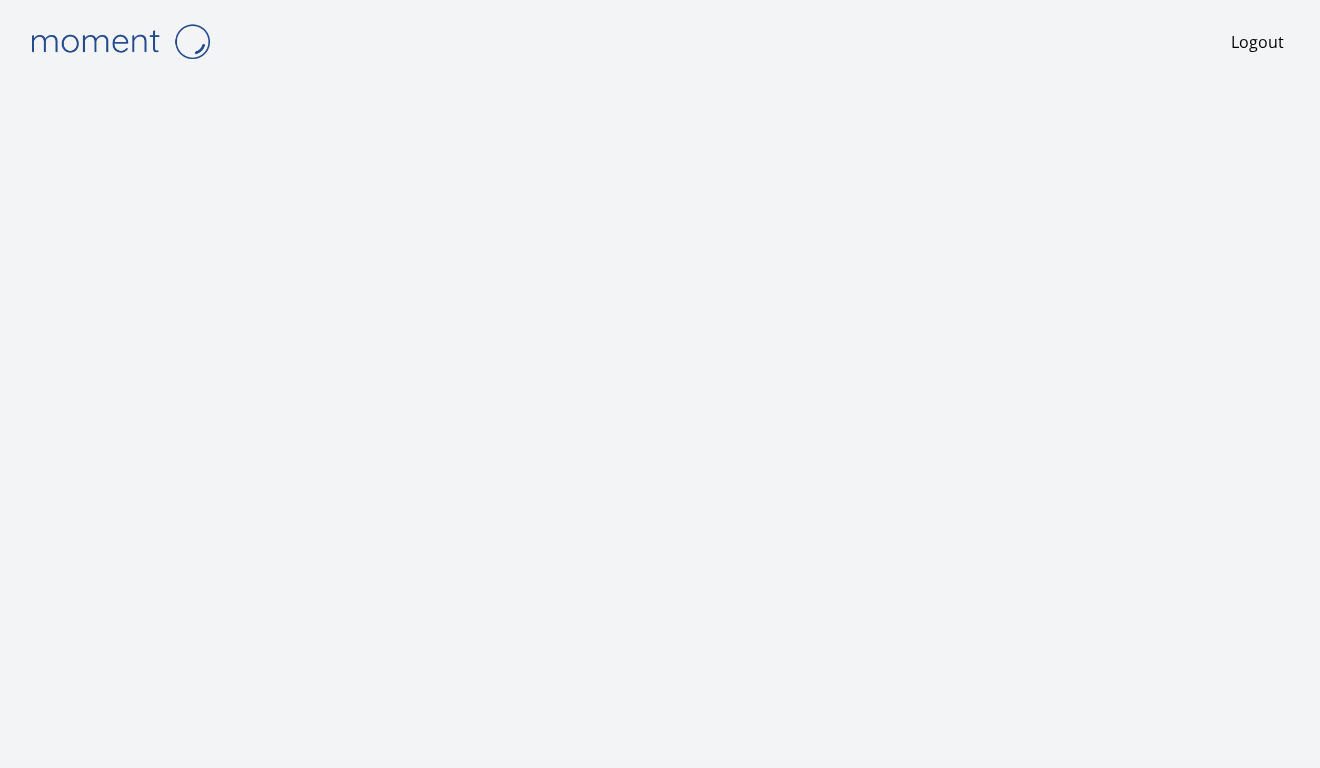 scroll, scrollTop: 0, scrollLeft: 0, axis: both 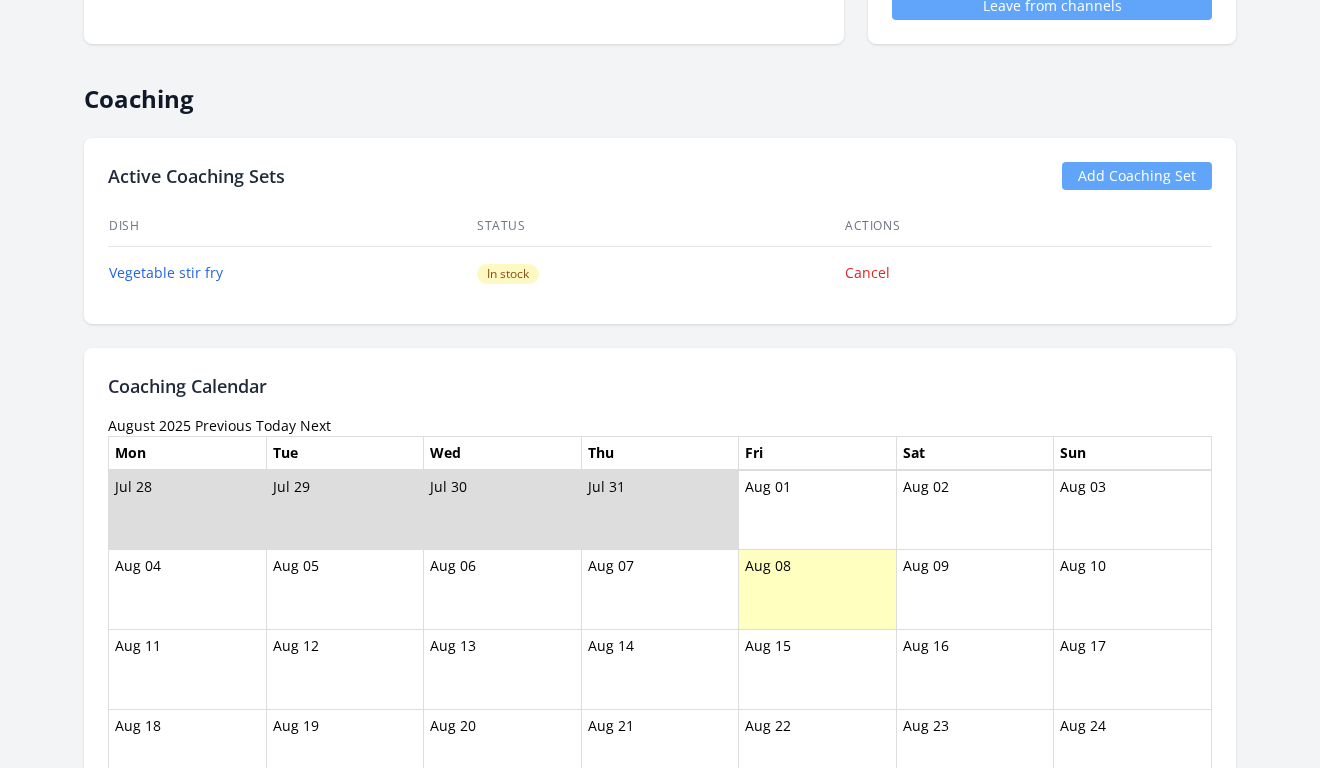 click on "Previous" at bounding box center [223, 425] 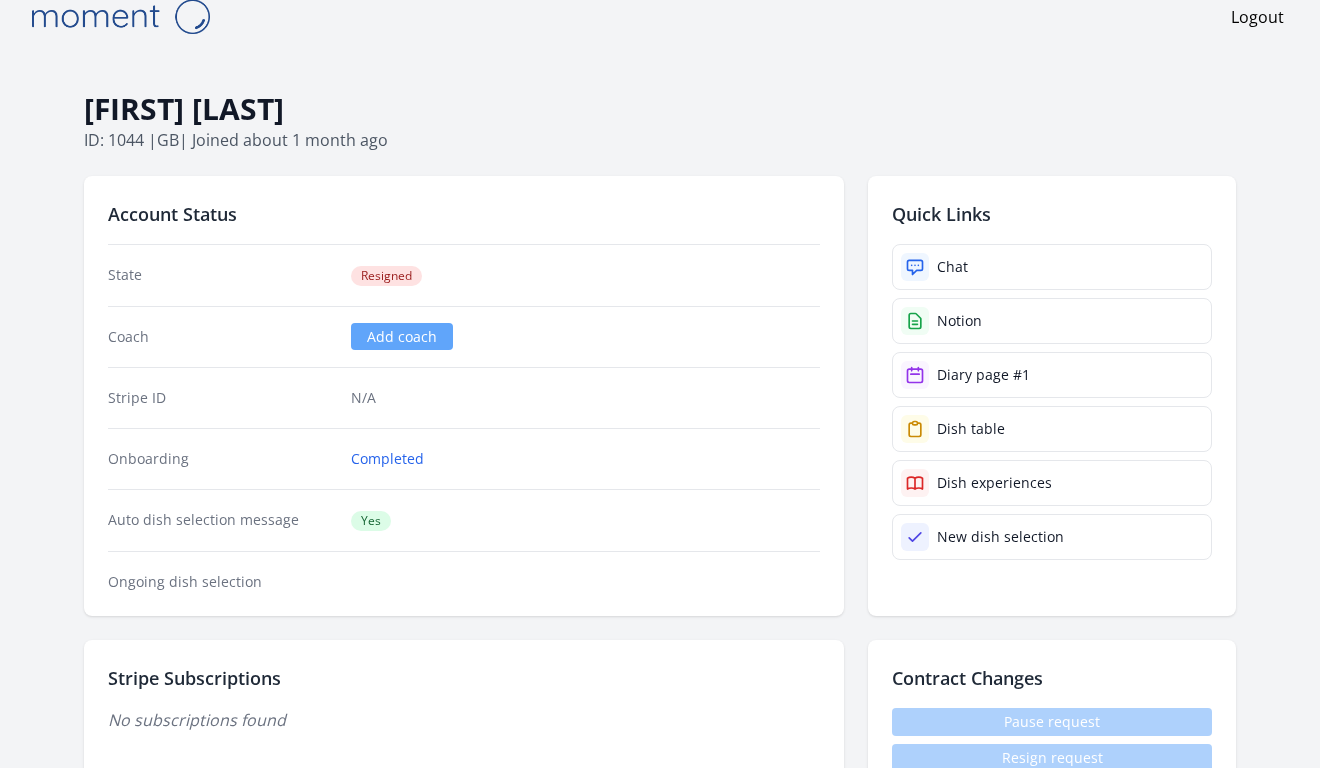 scroll, scrollTop: 0, scrollLeft: 0, axis: both 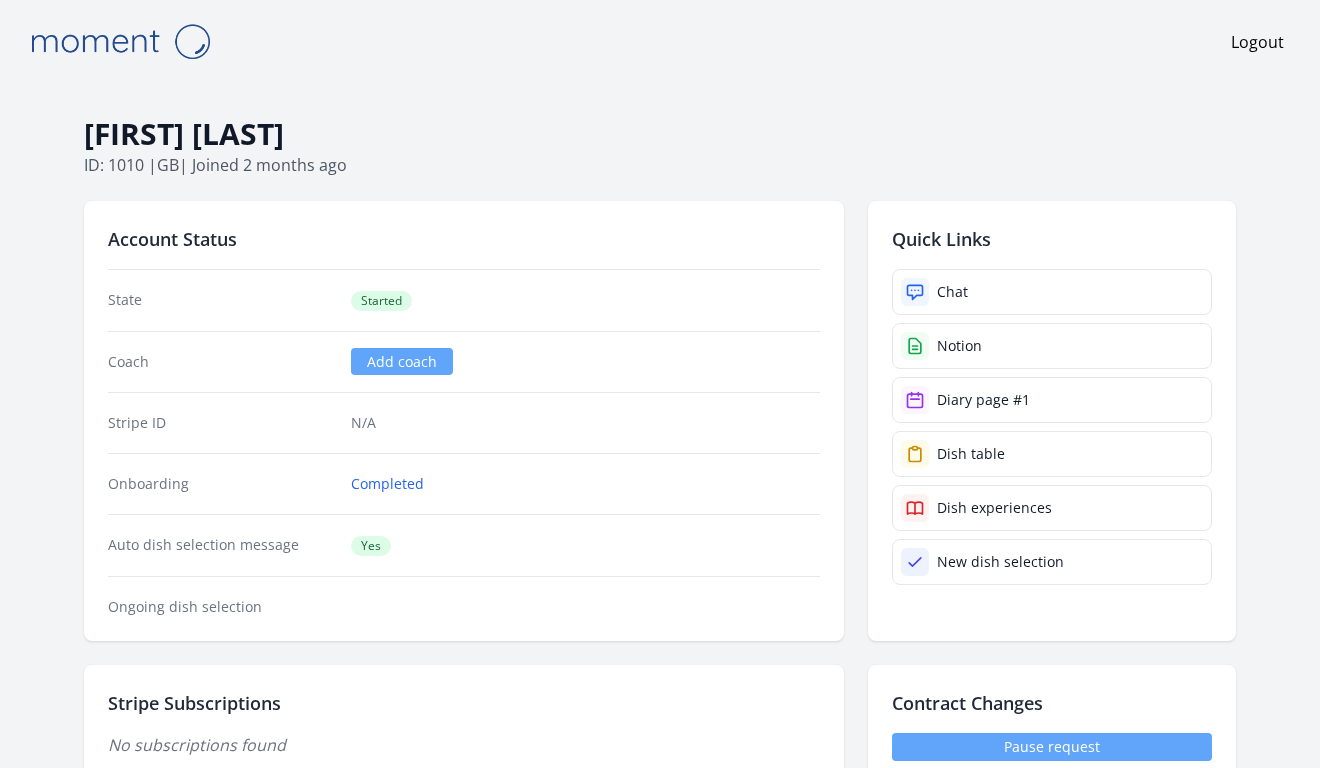 click on "Started" at bounding box center (381, 301) 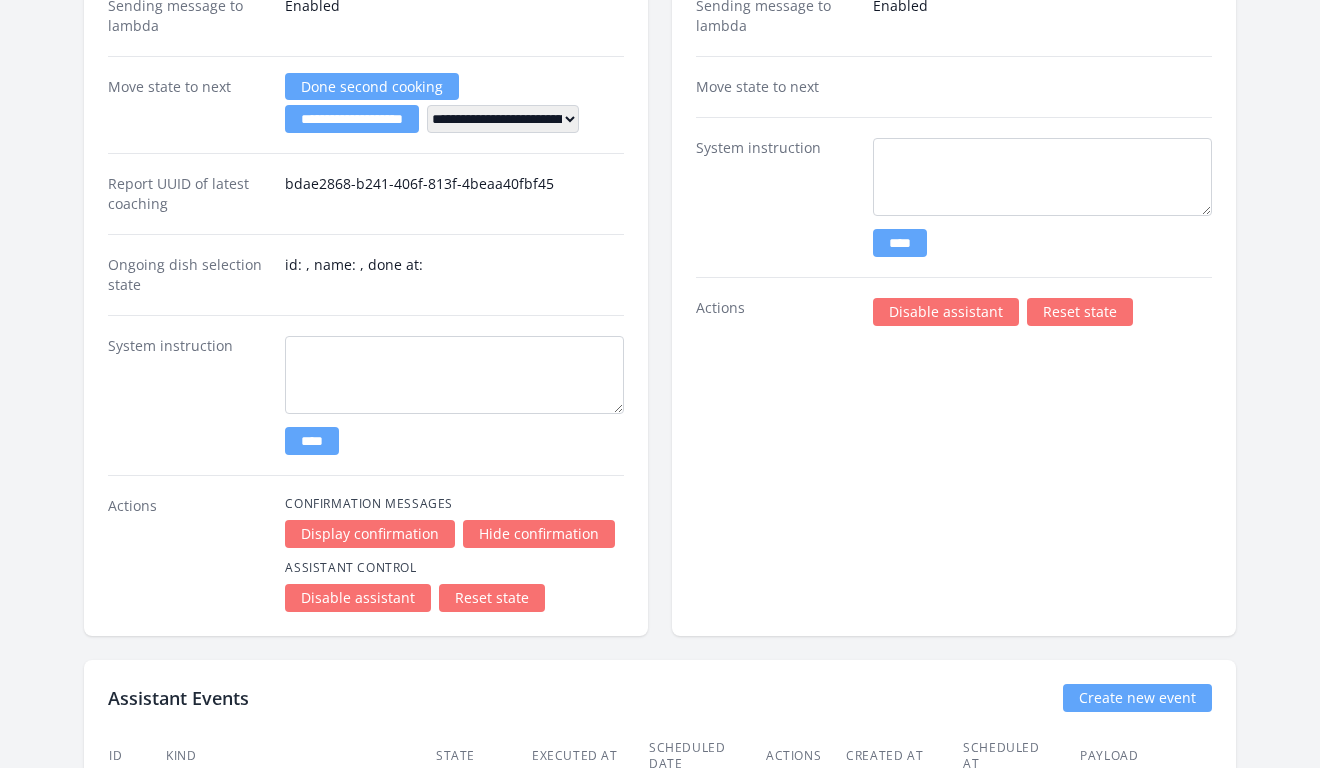 scroll, scrollTop: 3105, scrollLeft: 0, axis: vertical 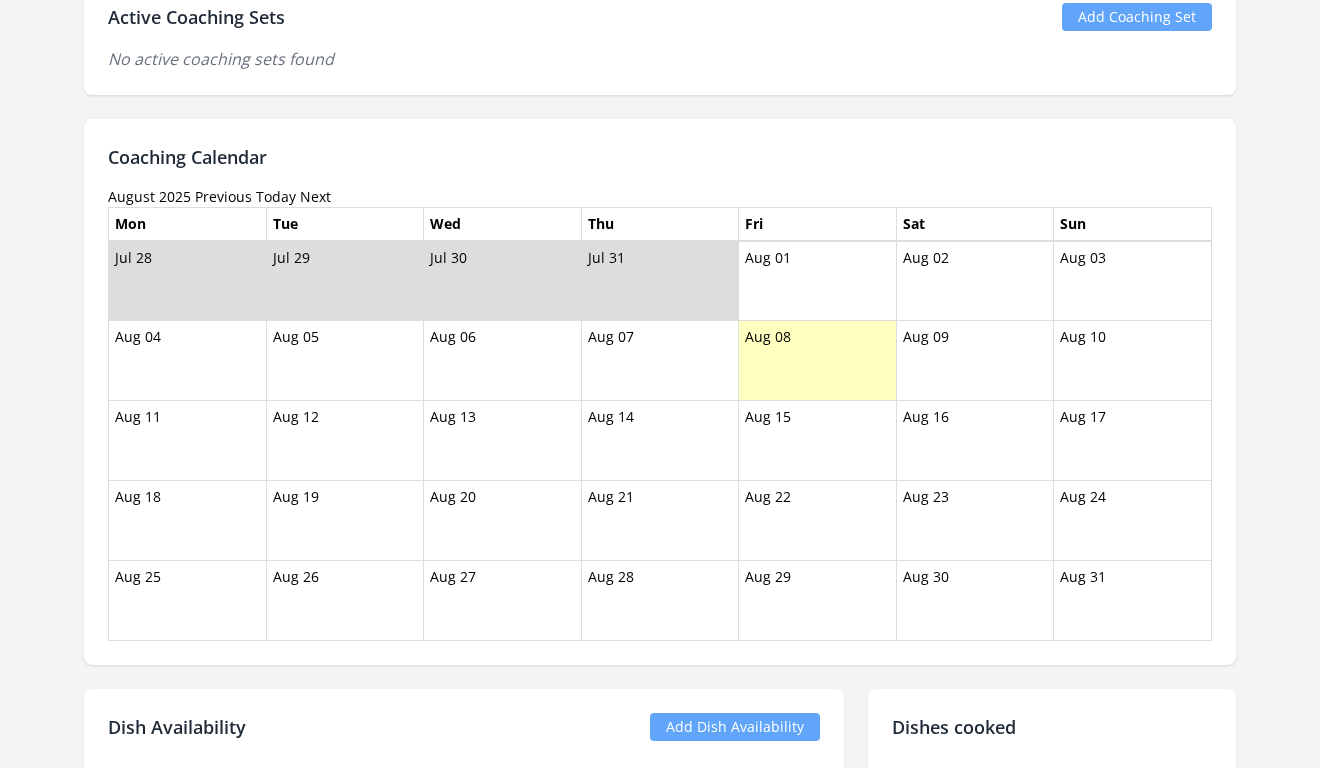 click on "Previous" at bounding box center (223, 196) 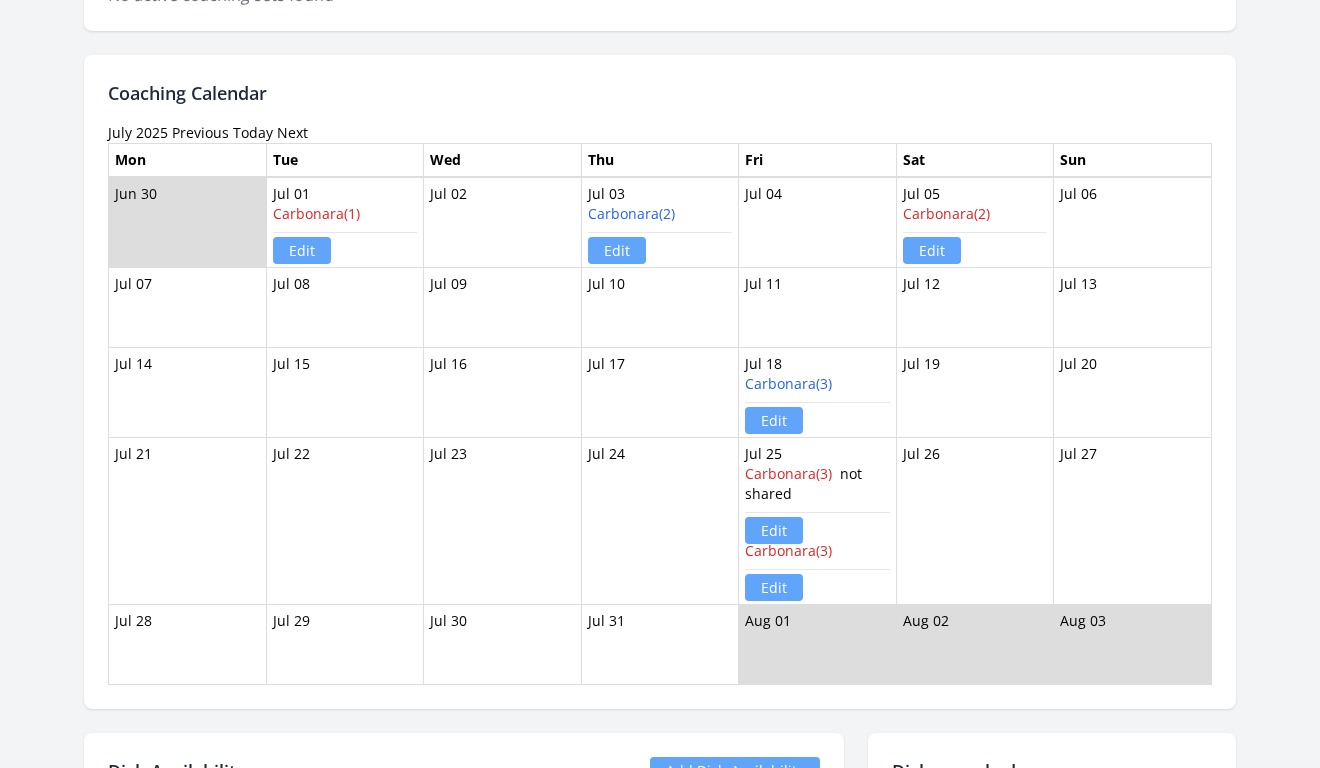 scroll, scrollTop: 1032, scrollLeft: 0, axis: vertical 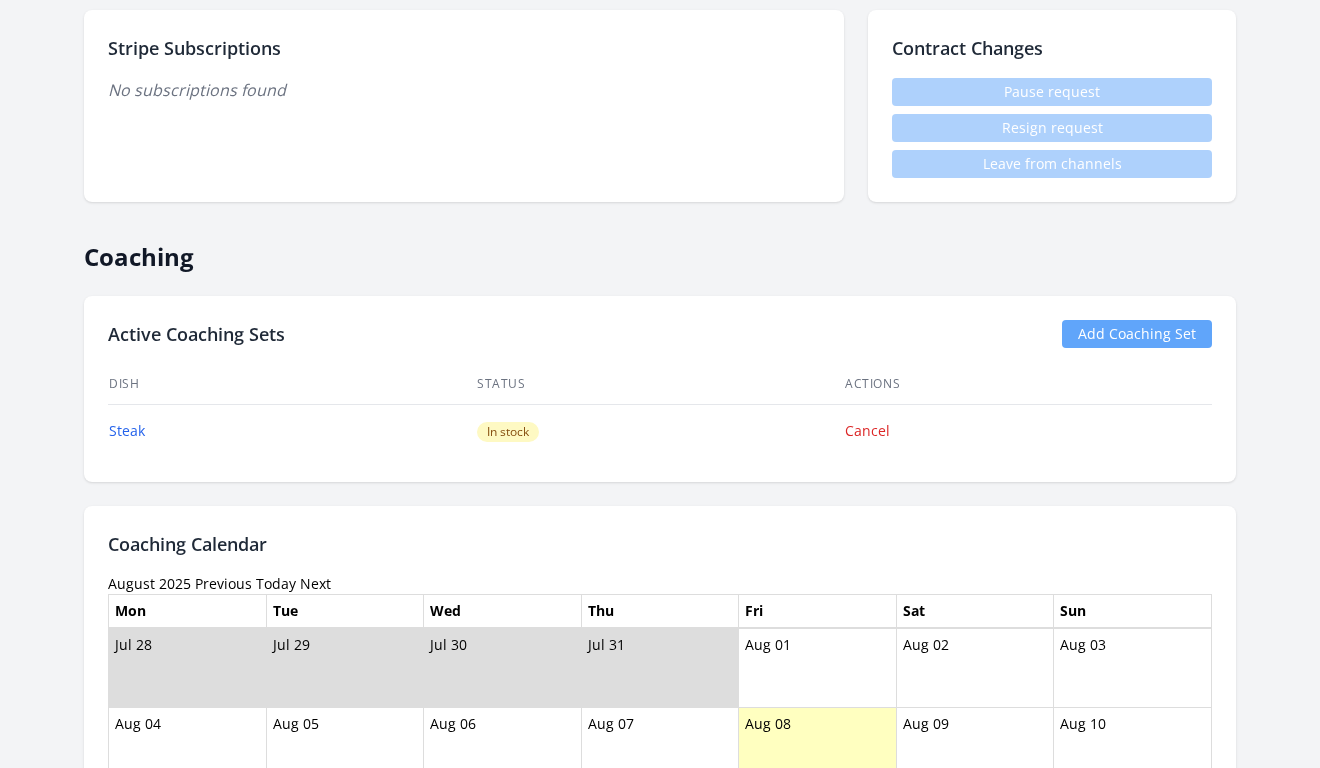 click on "Previous" at bounding box center [223, 583] 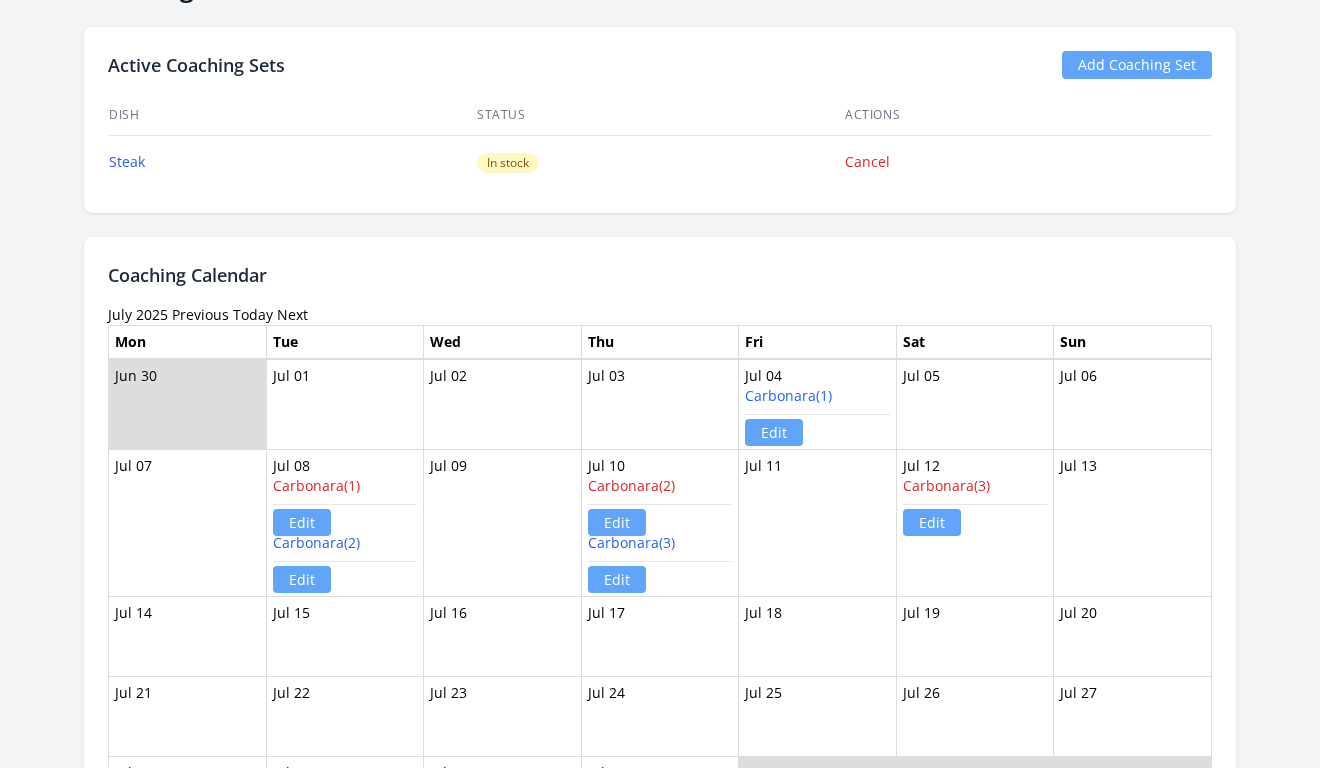 scroll, scrollTop: 925, scrollLeft: 0, axis: vertical 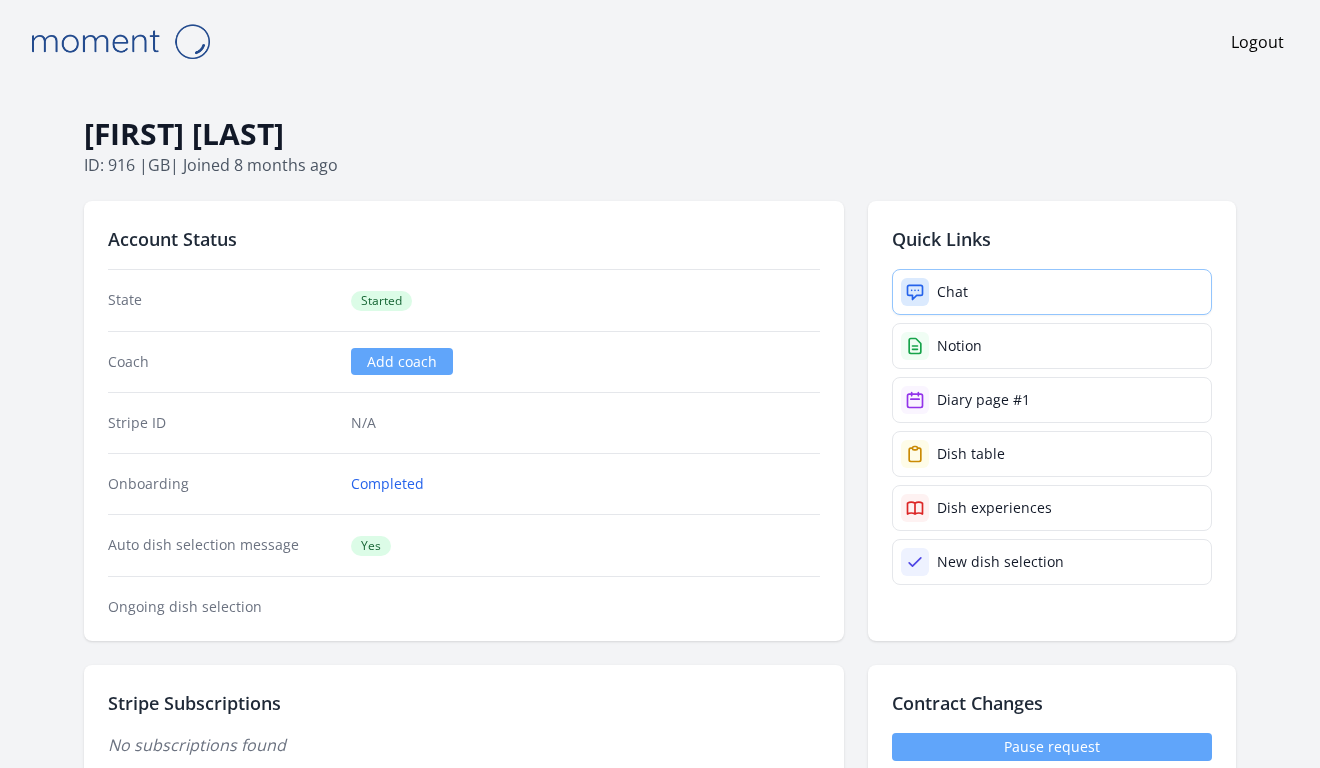 click on "Chat" at bounding box center (1052, 292) 